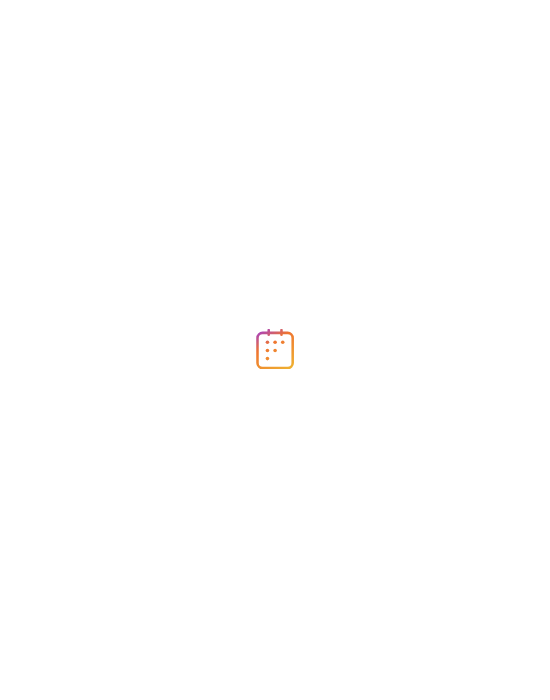 scroll, scrollTop: 0, scrollLeft: 0, axis: both 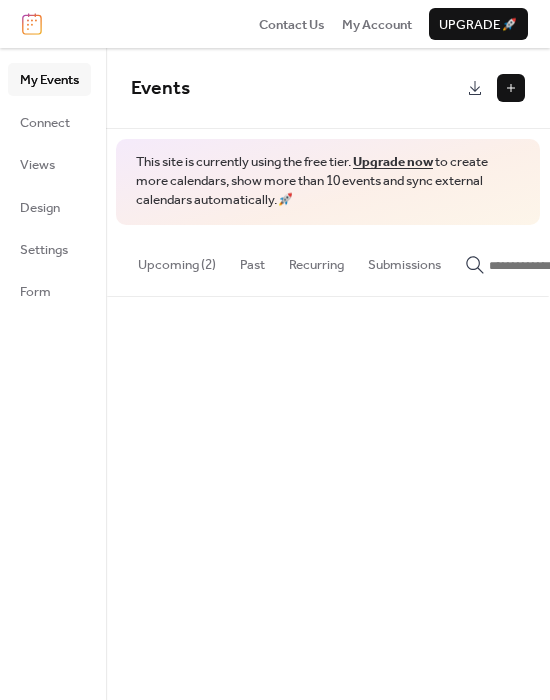 click on "Upcoming (2)" at bounding box center (177, 260) 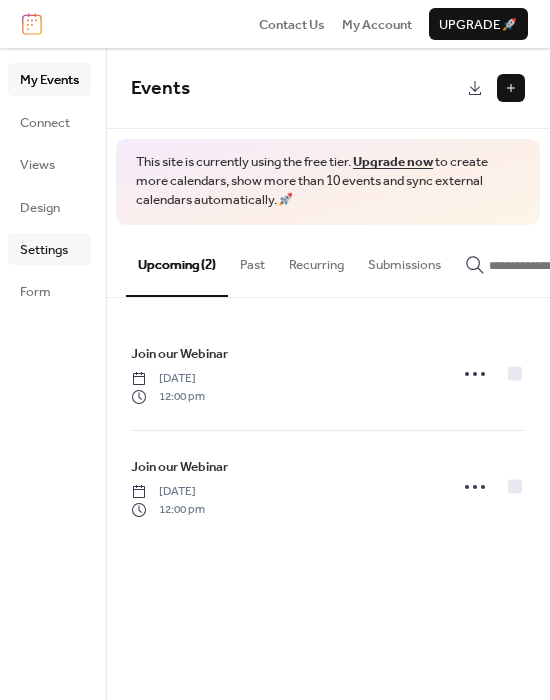 click on "Settings" at bounding box center [44, 250] 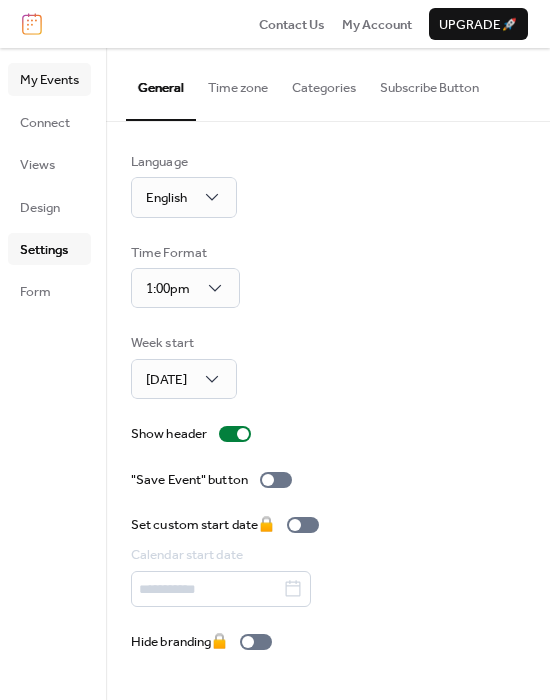 click on "My Events" at bounding box center (49, 80) 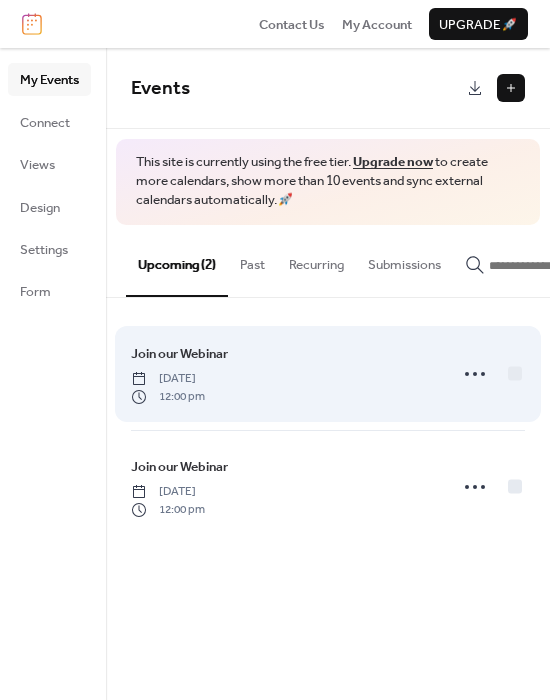 click on "Join our Webinar [DATE] 12:00 pm" at bounding box center (283, 374) 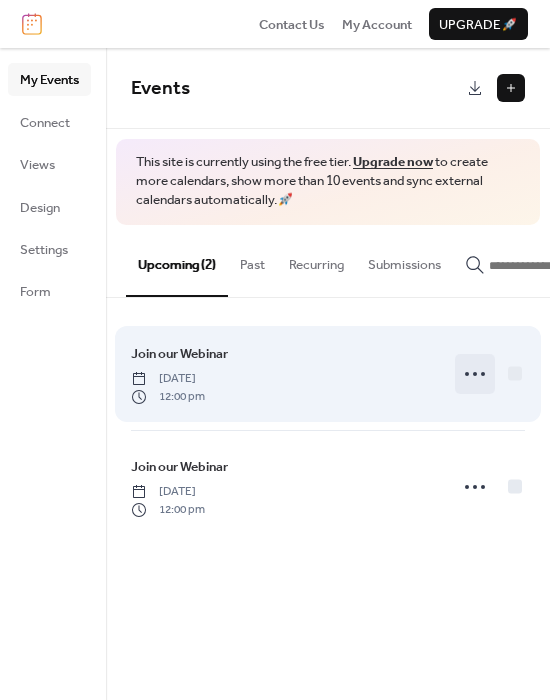 click 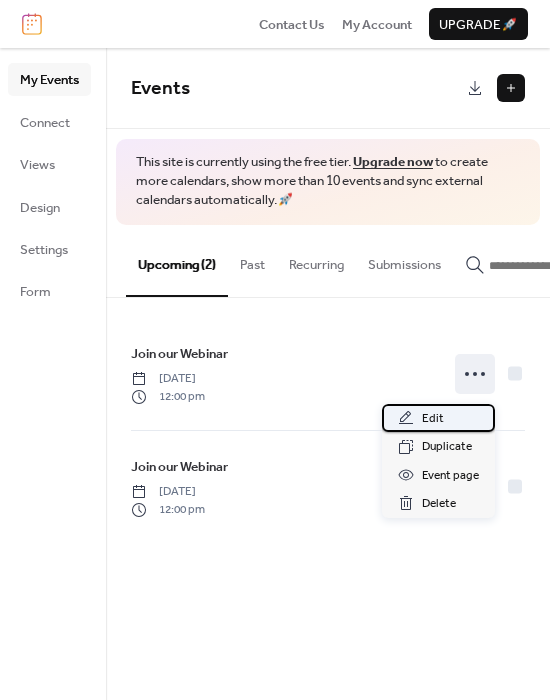 click on "Edit" at bounding box center (433, 419) 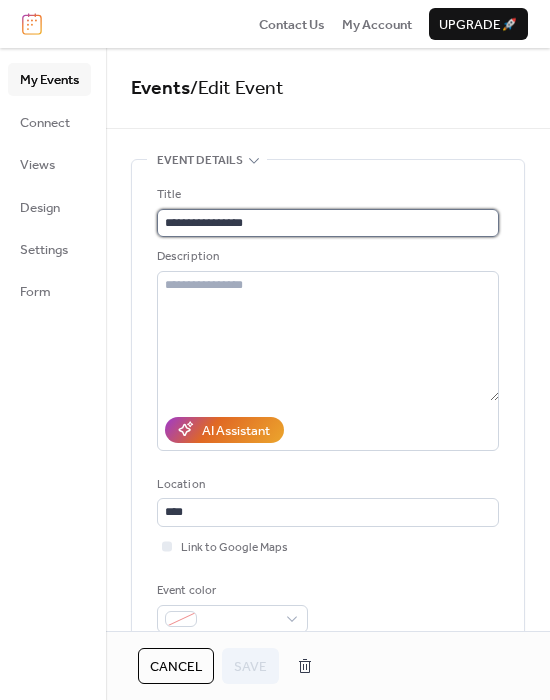 click on "**********" at bounding box center (328, 223) 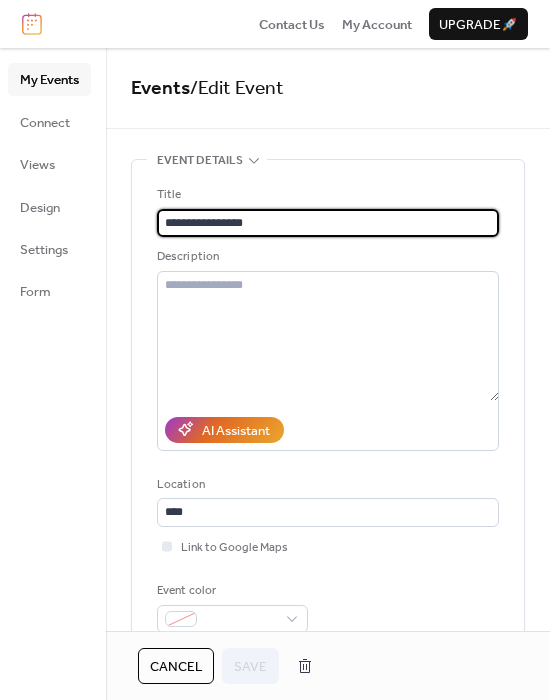 click on "**********" at bounding box center [328, 223] 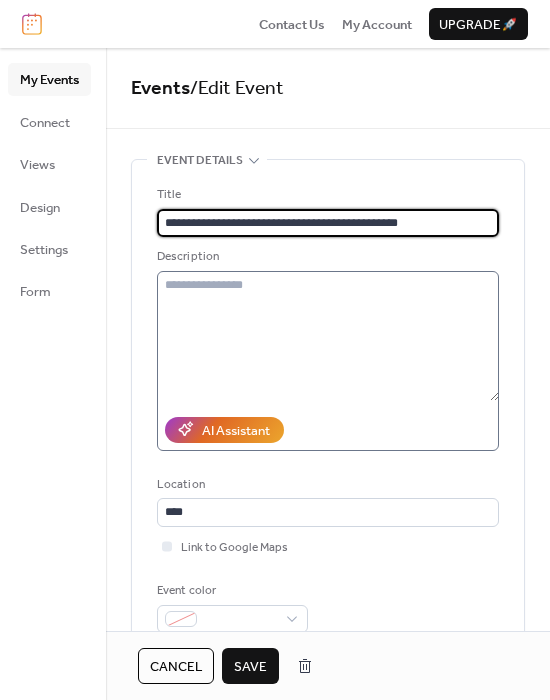 type on "**********" 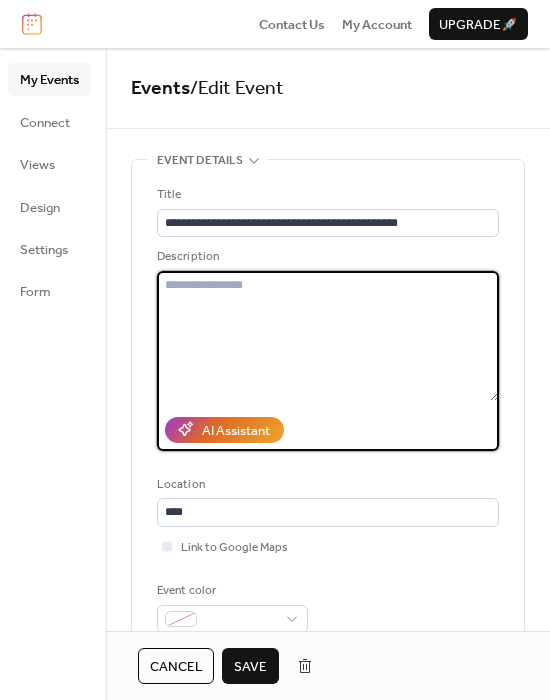 click at bounding box center (328, 336) 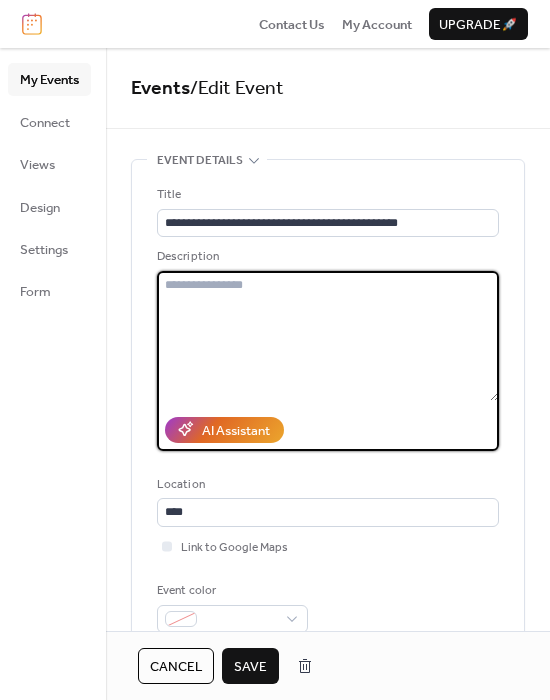 paste on "**********" 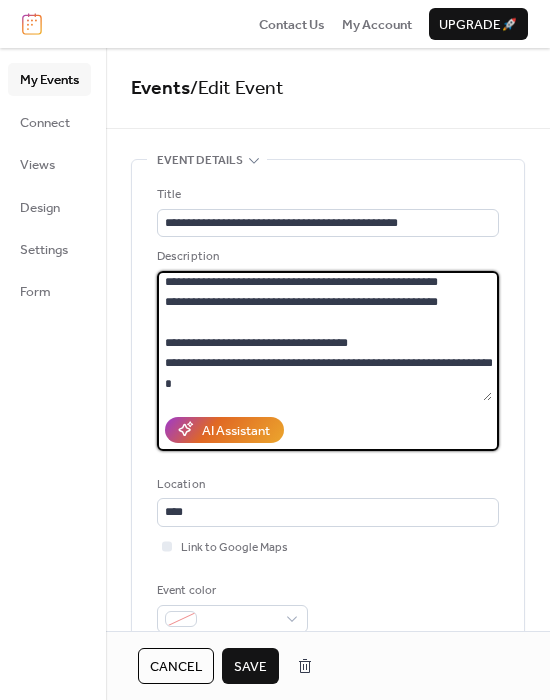 scroll, scrollTop: 0, scrollLeft: 0, axis: both 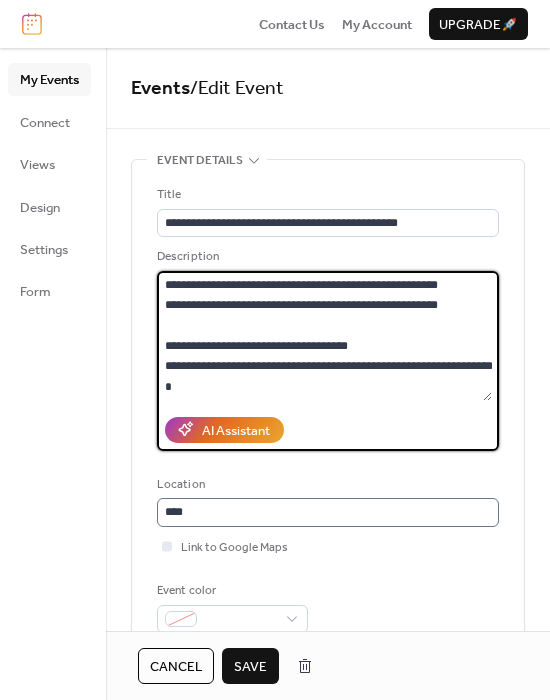 type on "**********" 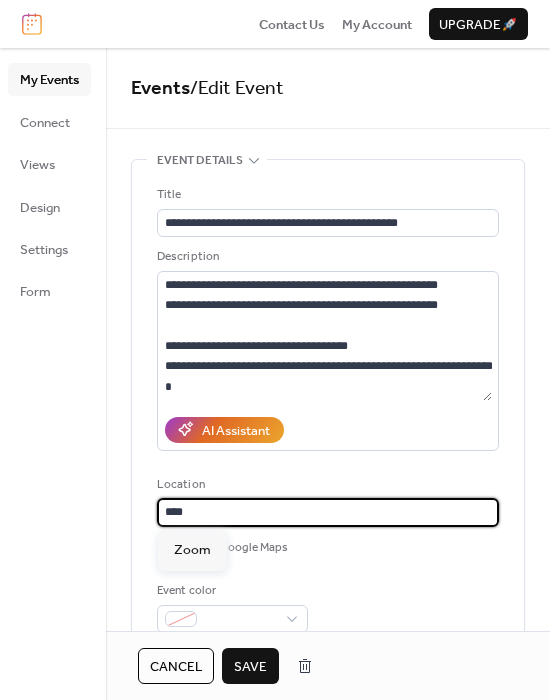 click on "****" at bounding box center (328, 512) 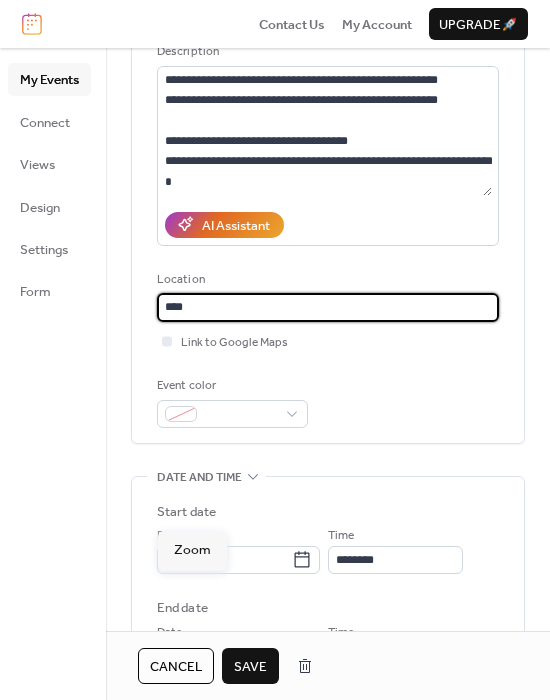 scroll, scrollTop: 232, scrollLeft: 0, axis: vertical 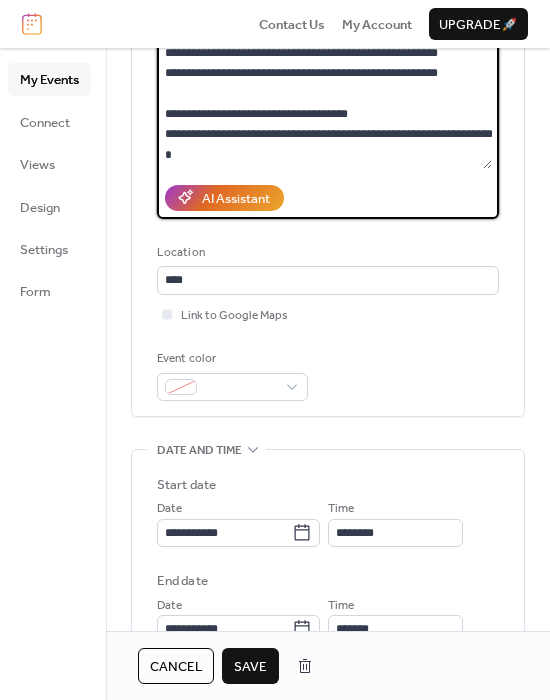 drag, startPoint x: 284, startPoint y: 154, endPoint x: 161, endPoint y: 128, distance: 125.71794 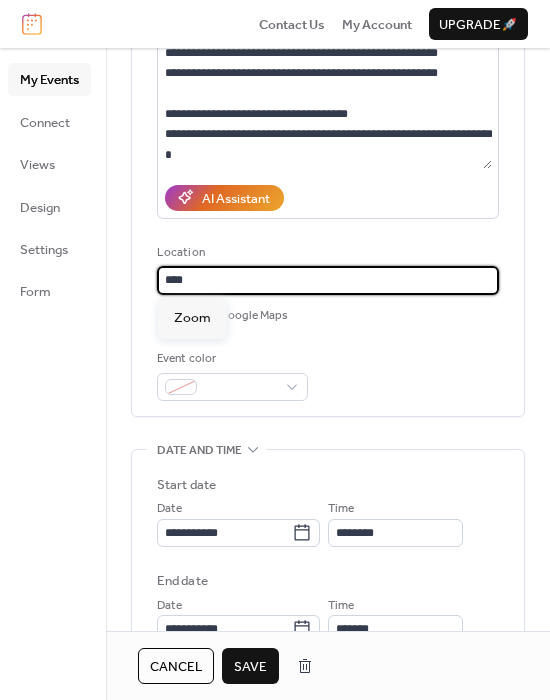 drag, startPoint x: 213, startPoint y: 280, endPoint x: 155, endPoint y: 277, distance: 58.077534 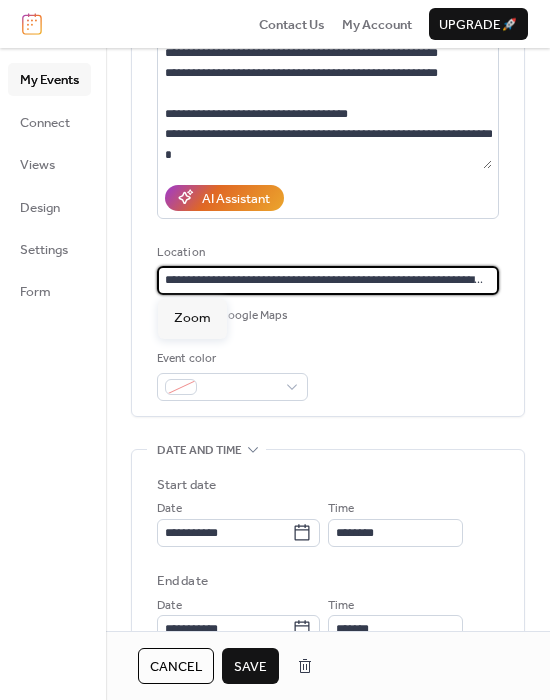 scroll, scrollTop: 0, scrollLeft: 80, axis: horizontal 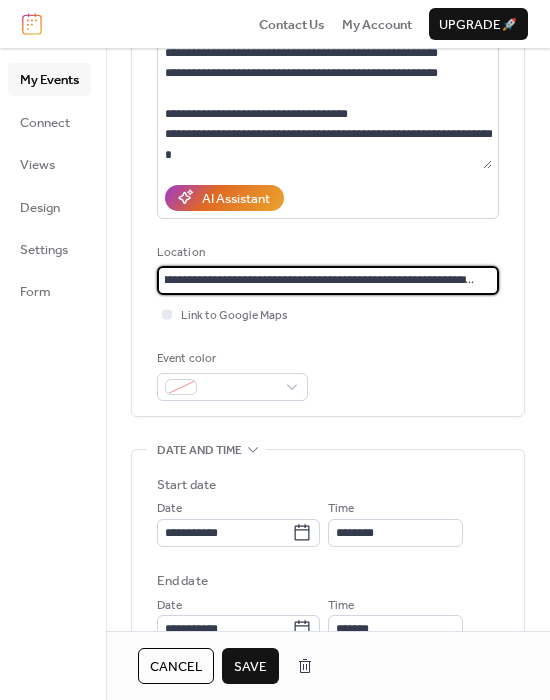 type on "**********" 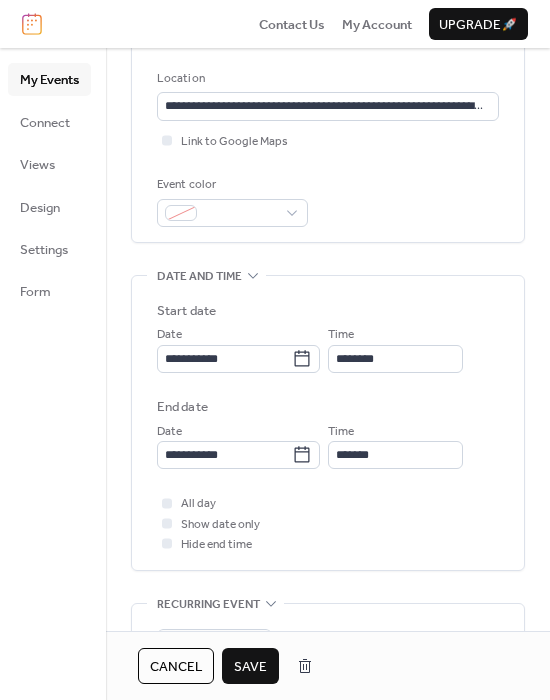 scroll, scrollTop: 408, scrollLeft: 0, axis: vertical 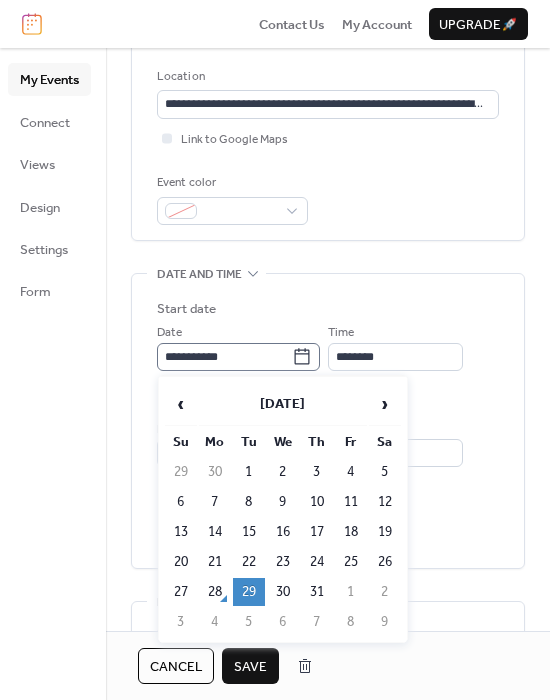 click 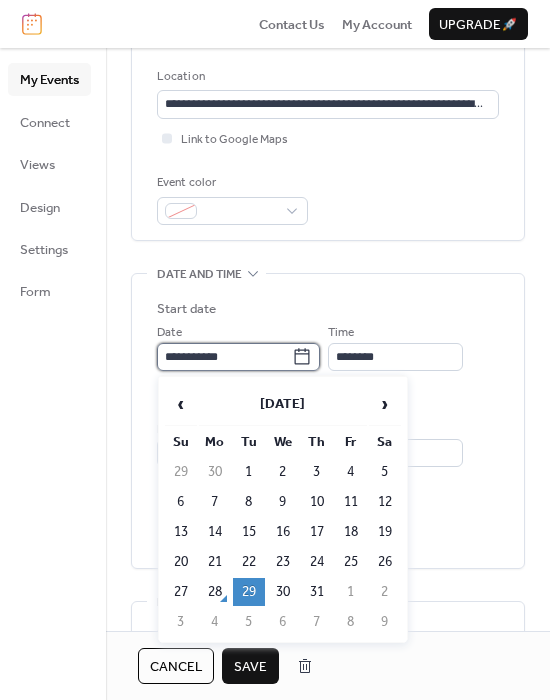 click on "**********" at bounding box center (224, 357) 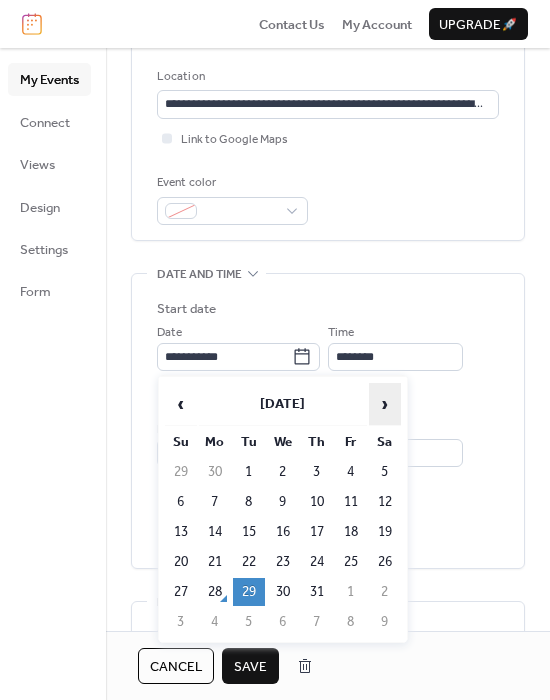 click on "›" at bounding box center [385, 404] 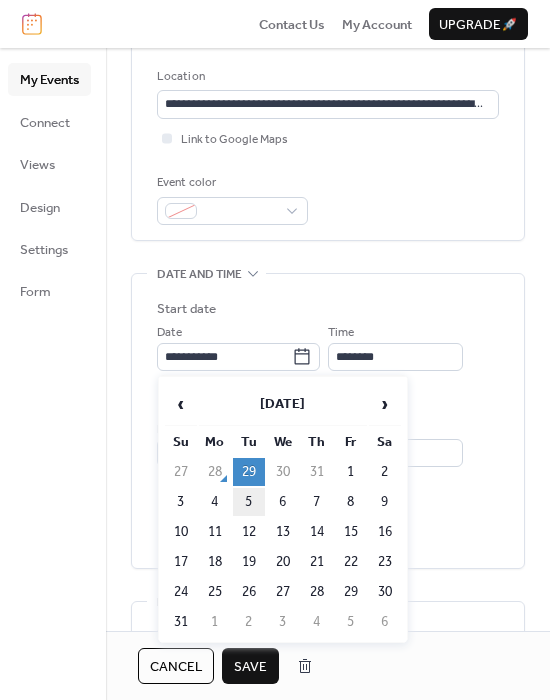 click on "5" at bounding box center (249, 502) 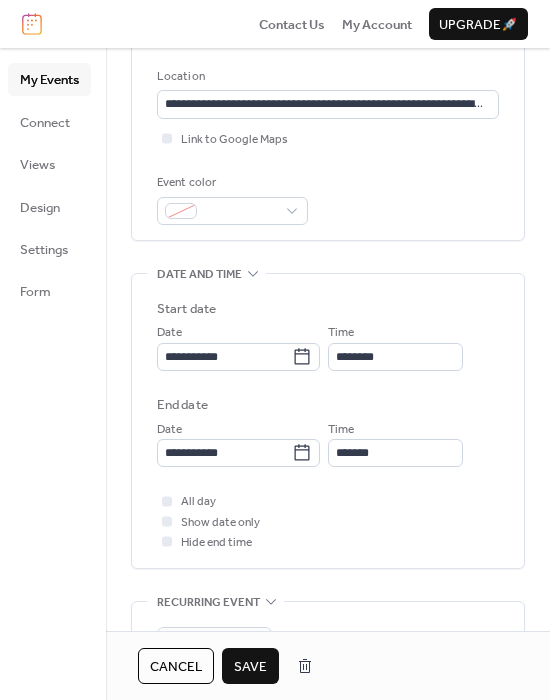 click on "End date" at bounding box center (328, 405) 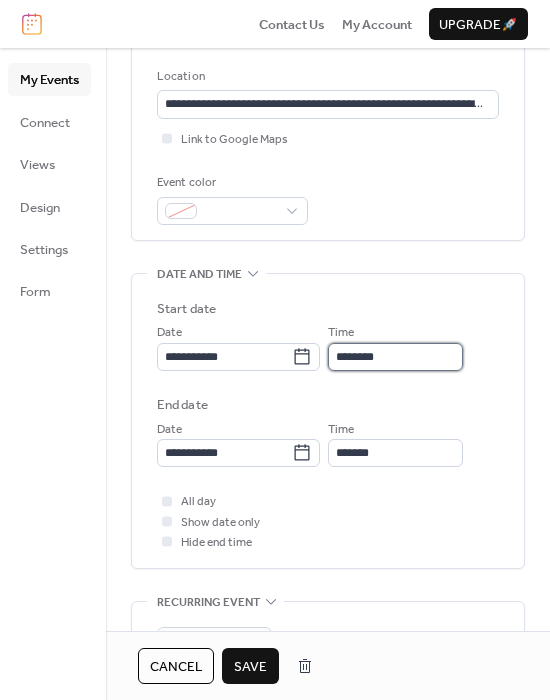 click on "********" at bounding box center [395, 357] 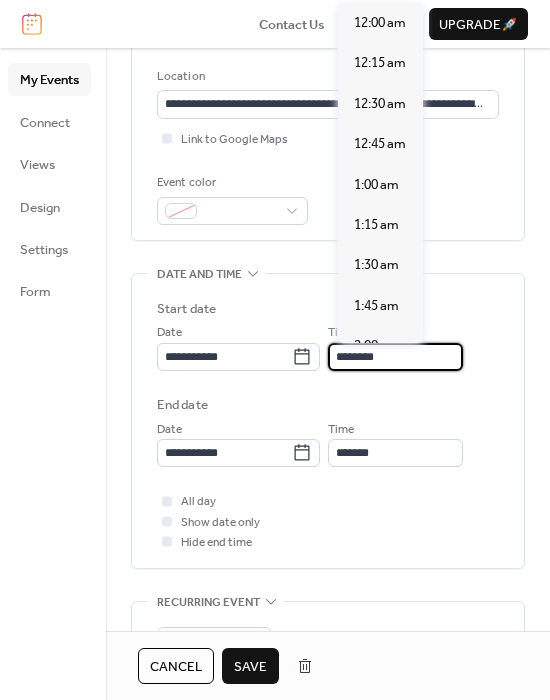 scroll, scrollTop: 1915, scrollLeft: 0, axis: vertical 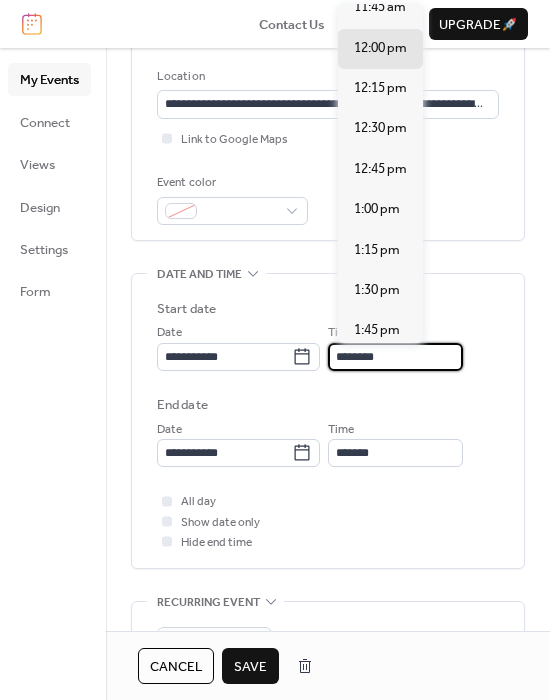 click on "End date" at bounding box center [328, 405] 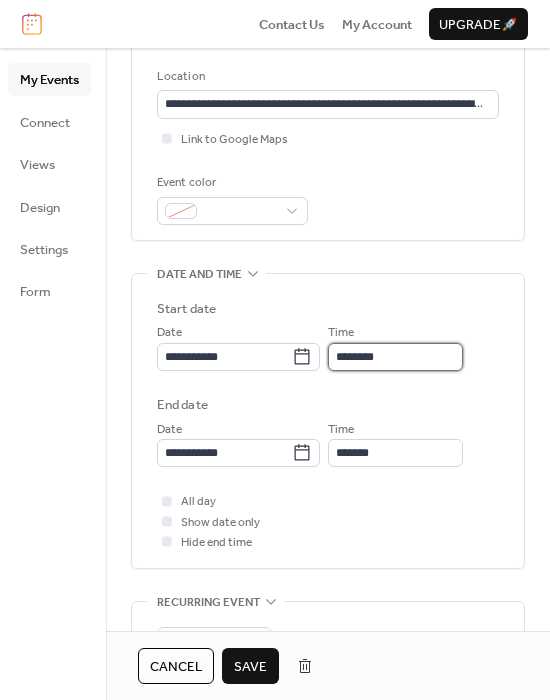click on "********" at bounding box center [395, 357] 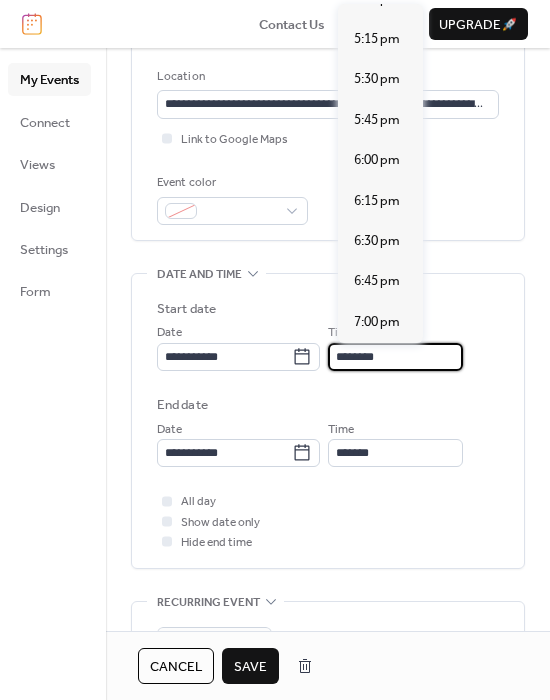 scroll, scrollTop: 2829, scrollLeft: 0, axis: vertical 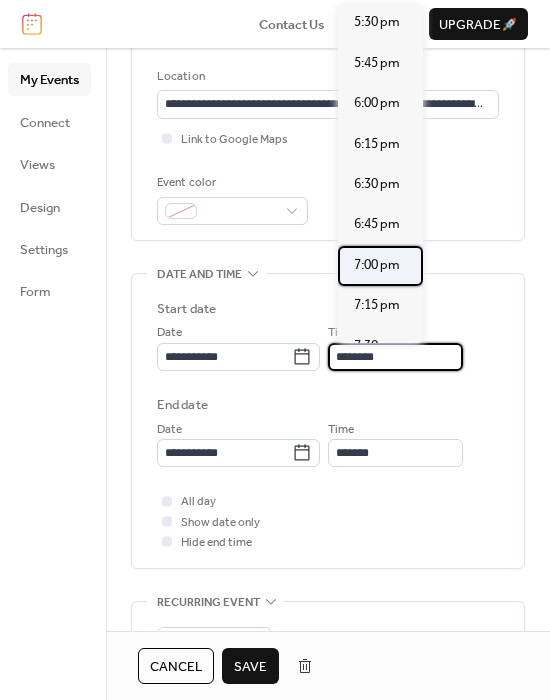 click on "7:00 pm" at bounding box center (377, 265) 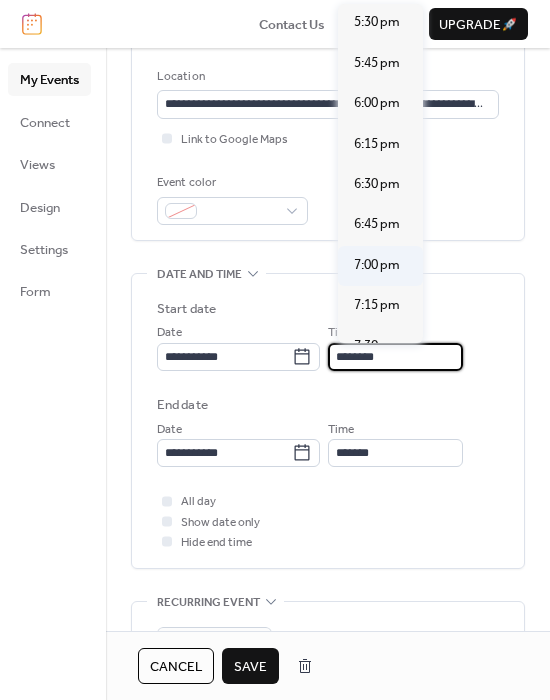 type on "*******" 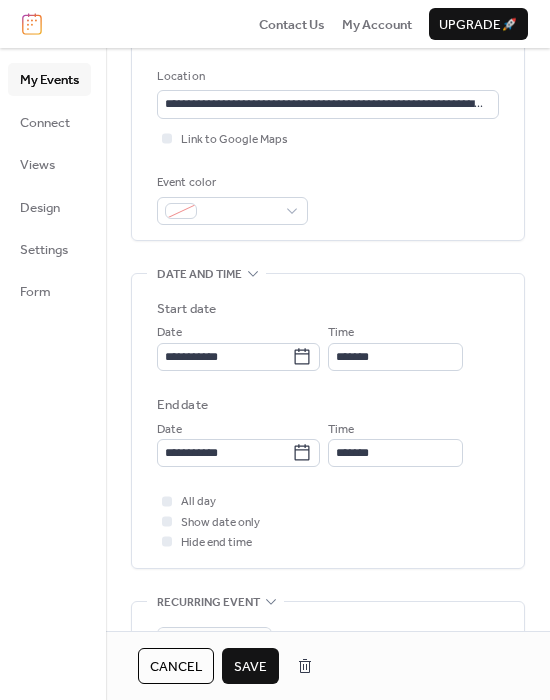 click on "End date" at bounding box center (328, 405) 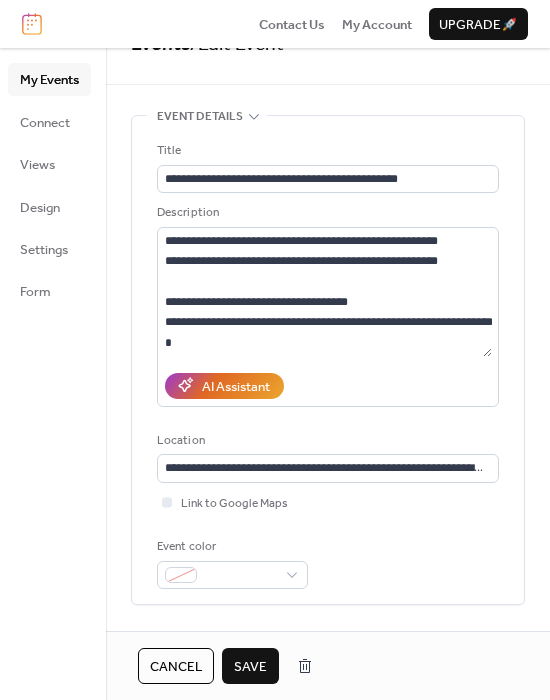 scroll, scrollTop: 0, scrollLeft: 0, axis: both 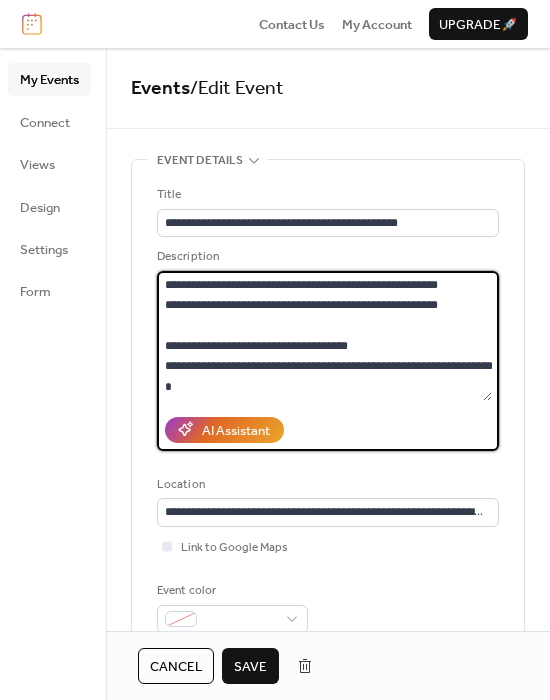 drag, startPoint x: 378, startPoint y: 284, endPoint x: 314, endPoint y: 285, distance: 64.00781 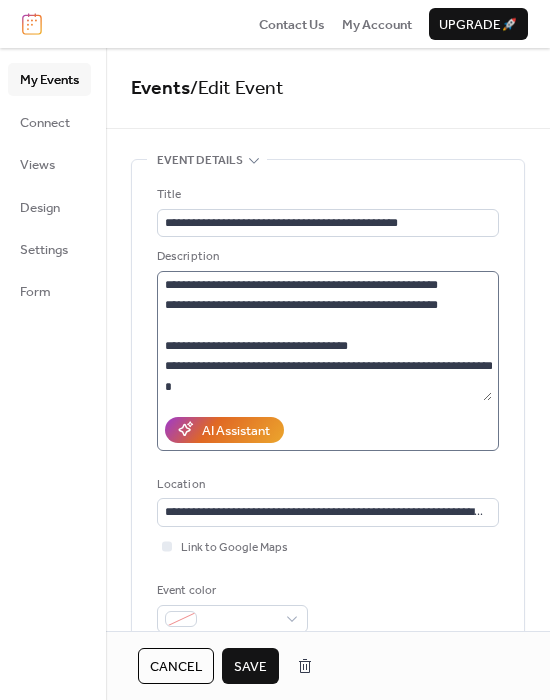 click on "**********" at bounding box center (328, 361) 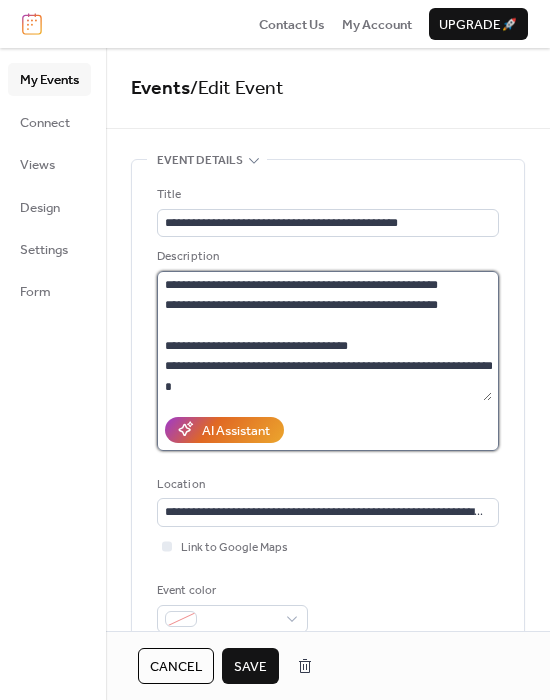 click on "**********" at bounding box center (324, 336) 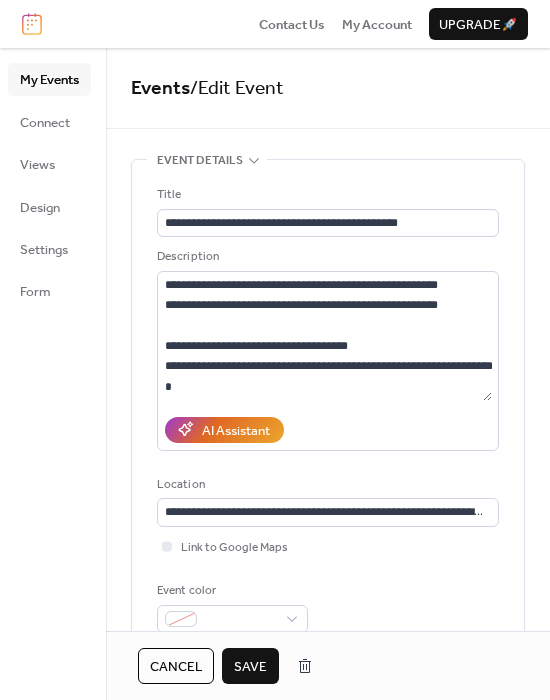 click on "**********" at bounding box center [328, 409] 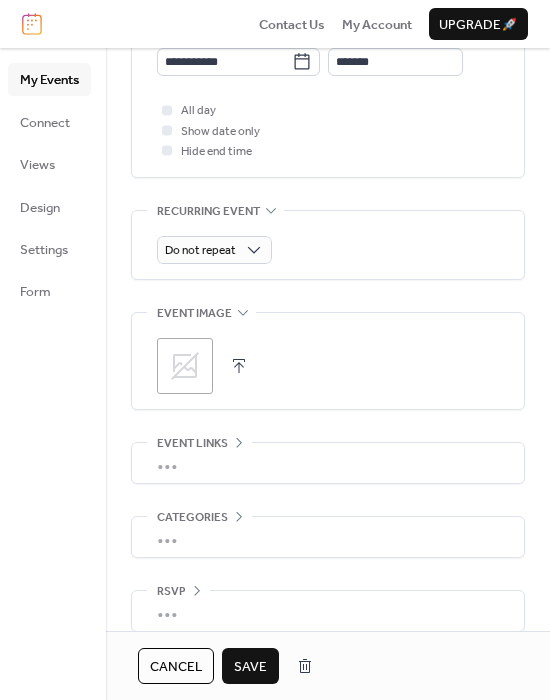 scroll, scrollTop: 820, scrollLeft: 0, axis: vertical 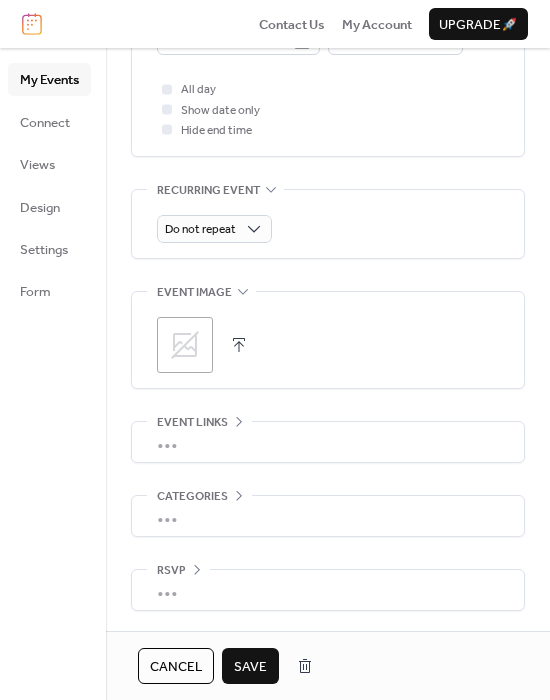 click on "Save" at bounding box center [250, 667] 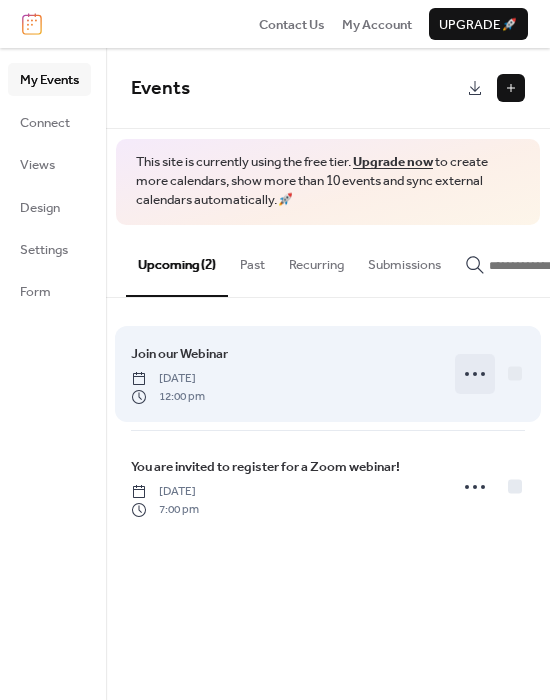 click 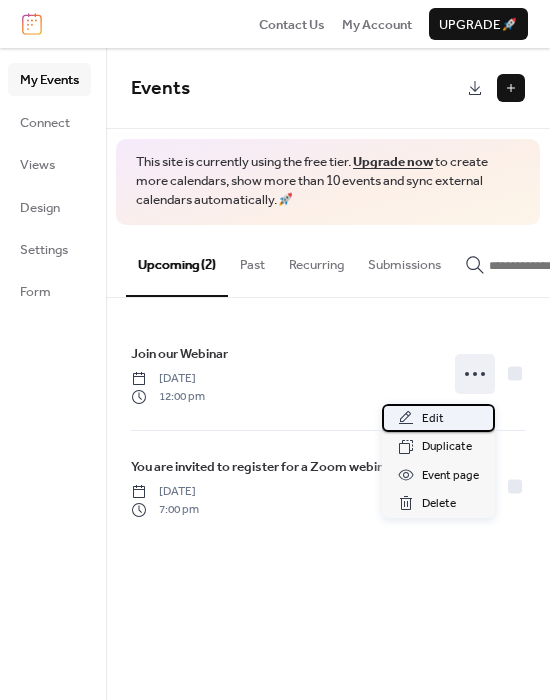 click on "Edit" at bounding box center [438, 418] 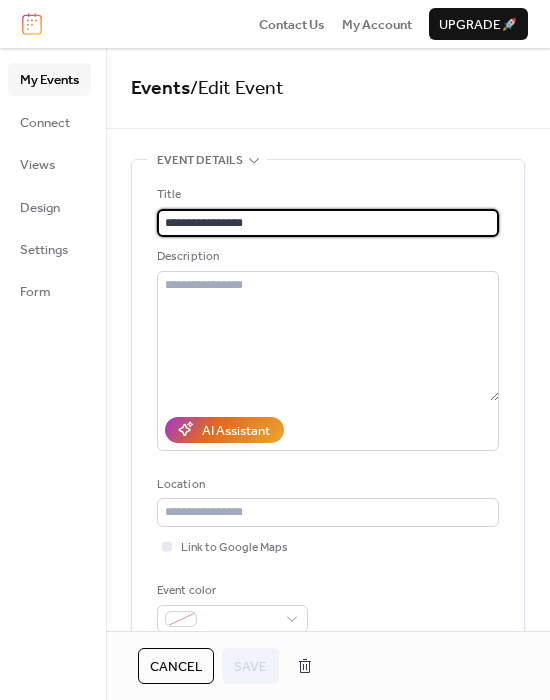 click on "**********" at bounding box center (328, 223) 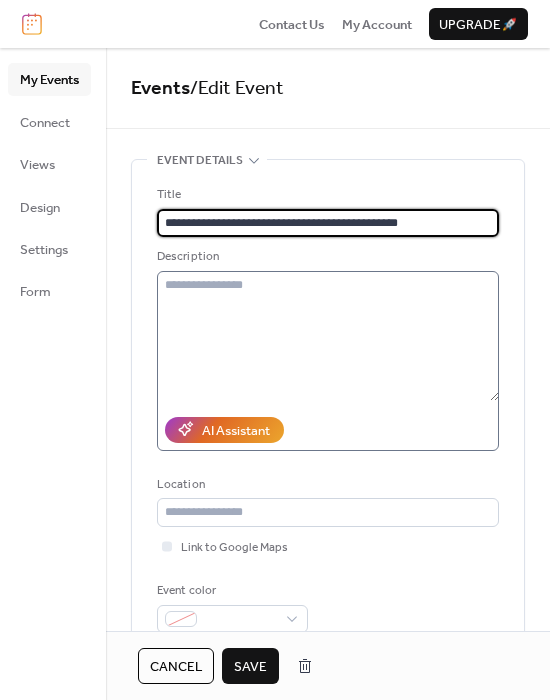 type on "**********" 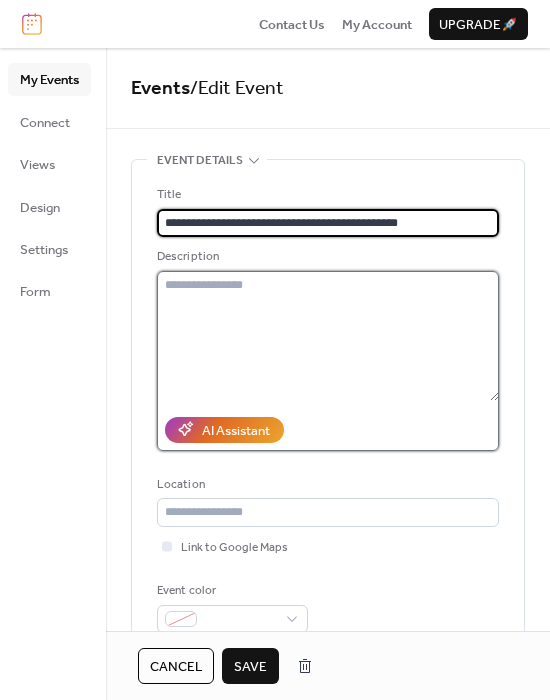 click at bounding box center (328, 336) 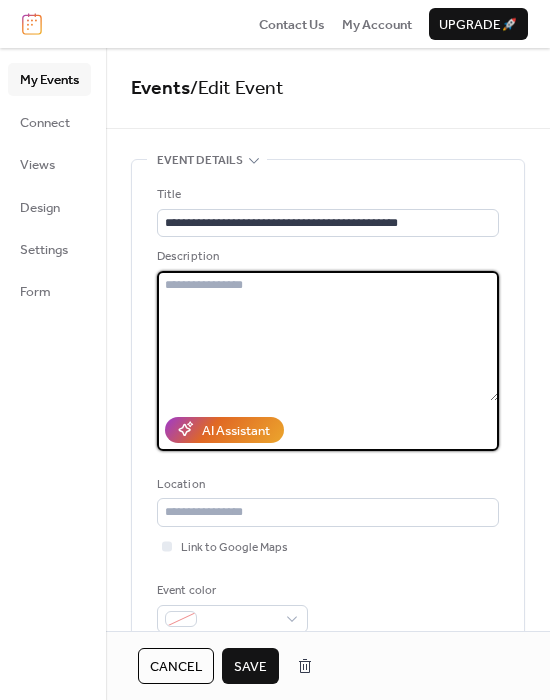 paste on "**********" 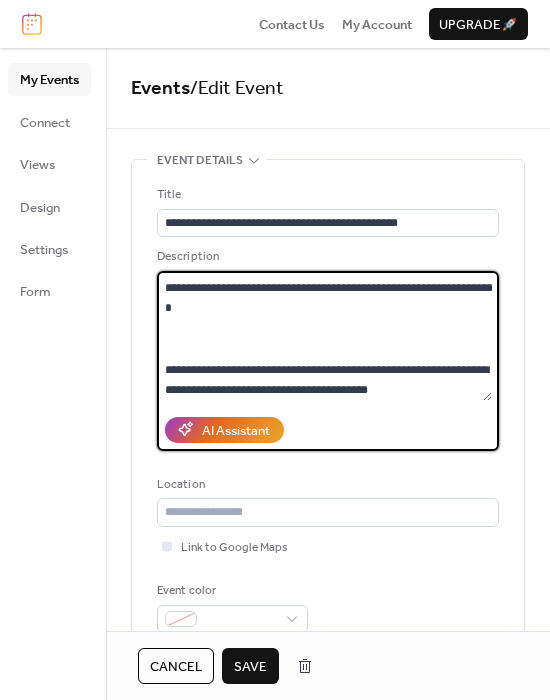 scroll, scrollTop: 0, scrollLeft: 0, axis: both 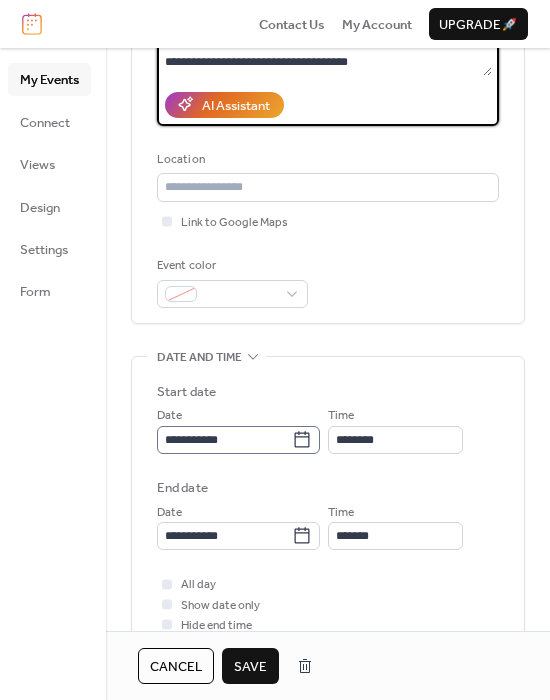 type on "**********" 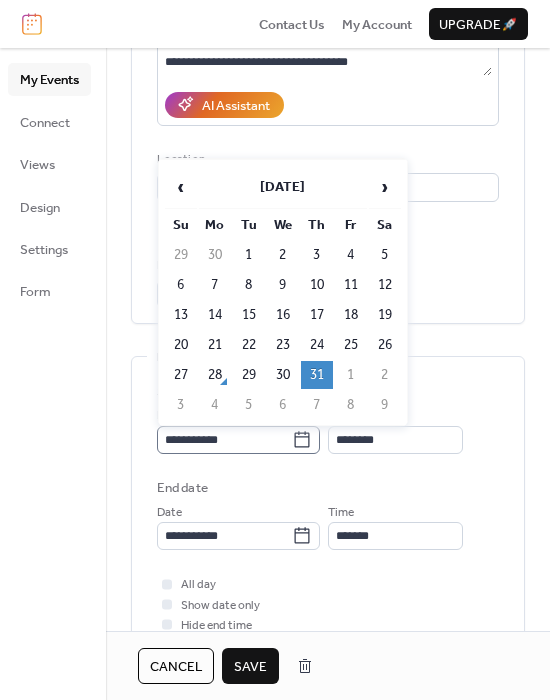 click 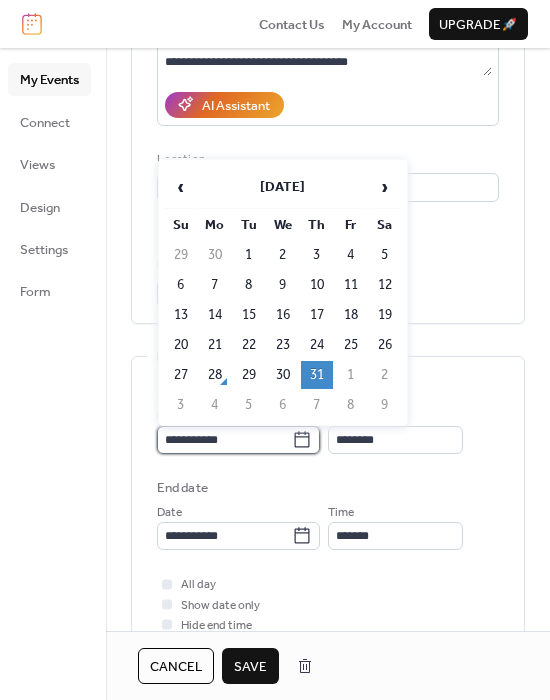click on "**********" at bounding box center (224, 440) 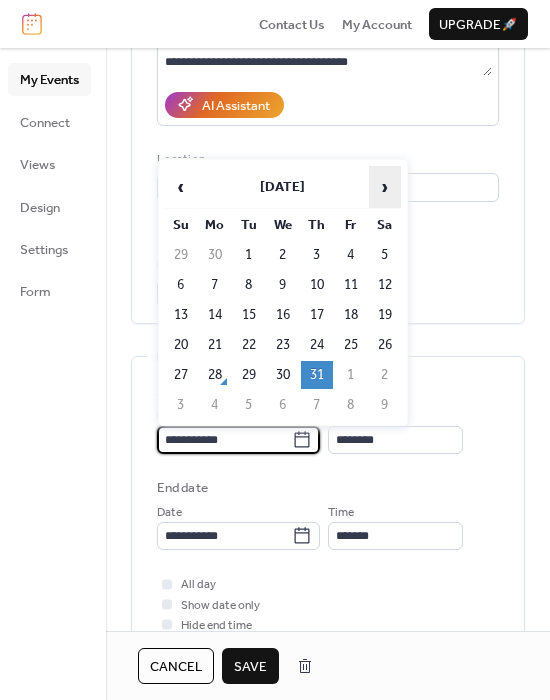 click on "›" at bounding box center (385, 187) 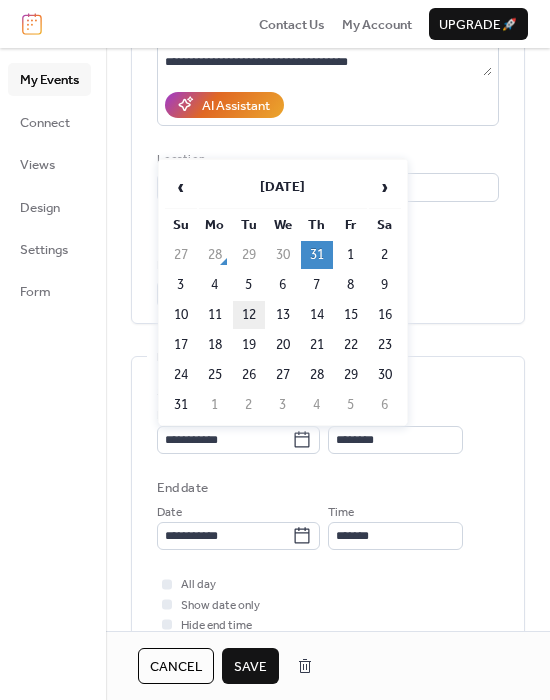 click on "12" at bounding box center [249, 315] 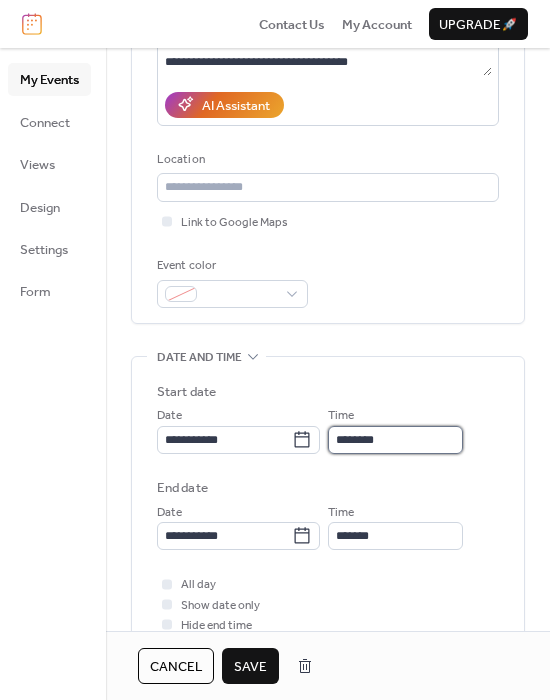 click on "********" at bounding box center [395, 440] 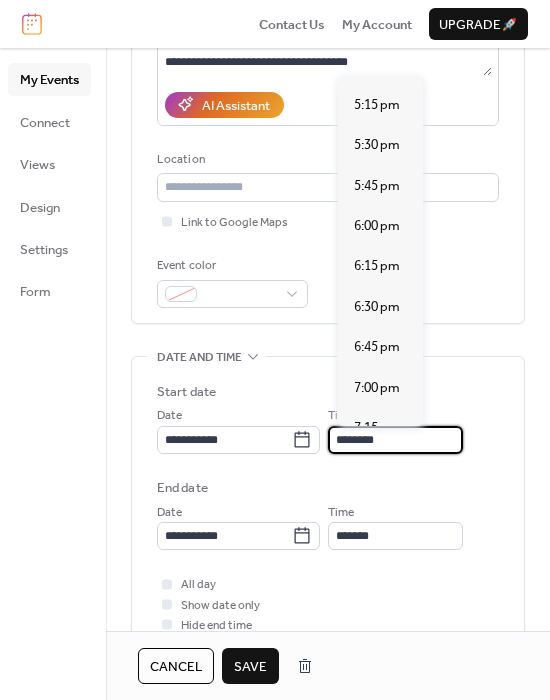 scroll, scrollTop: 2790, scrollLeft: 0, axis: vertical 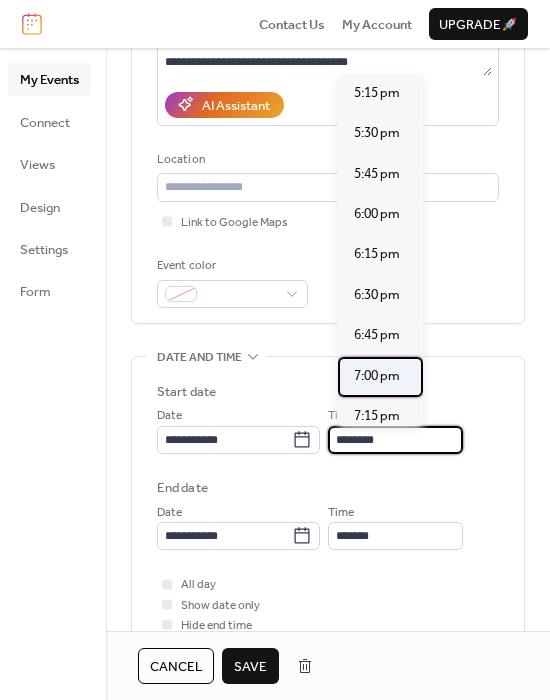 click on "7:00 pm" at bounding box center [377, 376] 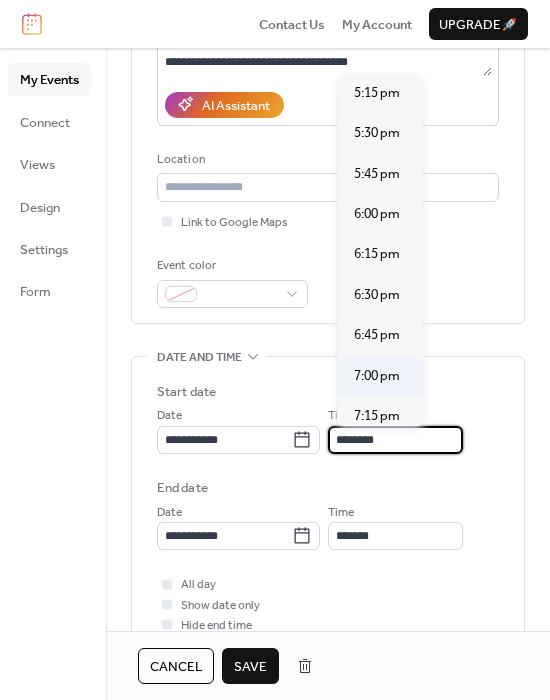 type on "*******" 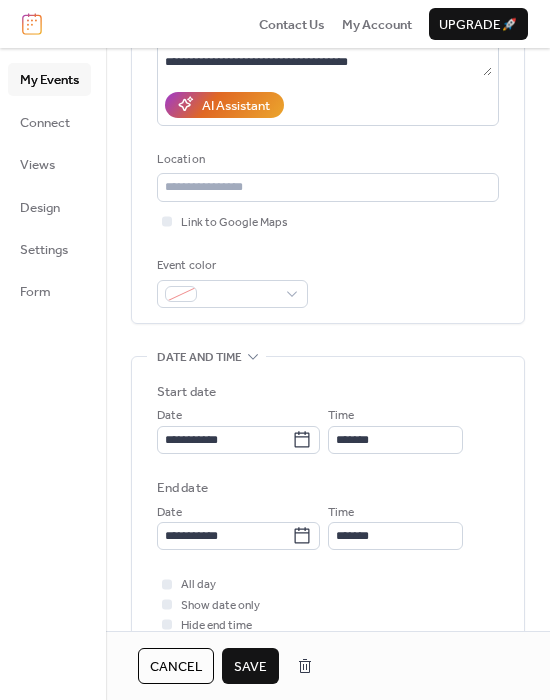 click on "End date" at bounding box center [328, 488] 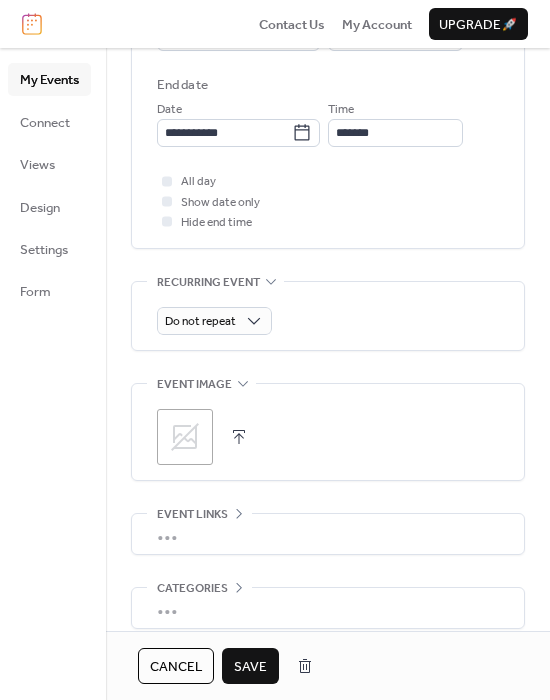 scroll, scrollTop: 820, scrollLeft: 0, axis: vertical 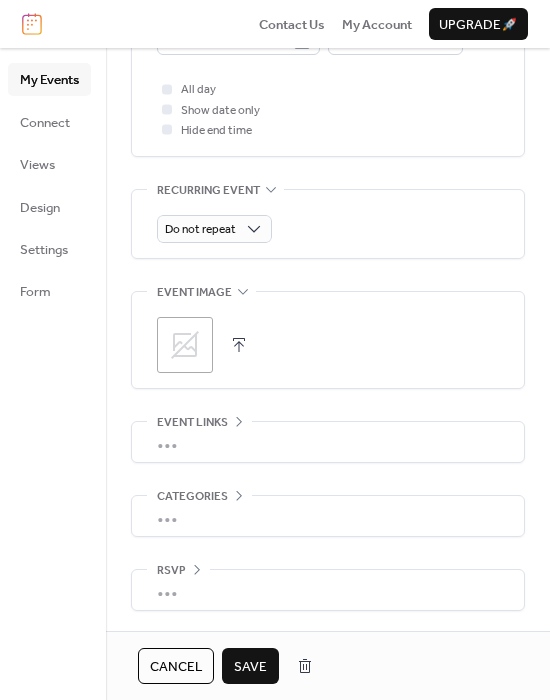 click on "Save" at bounding box center (250, 667) 